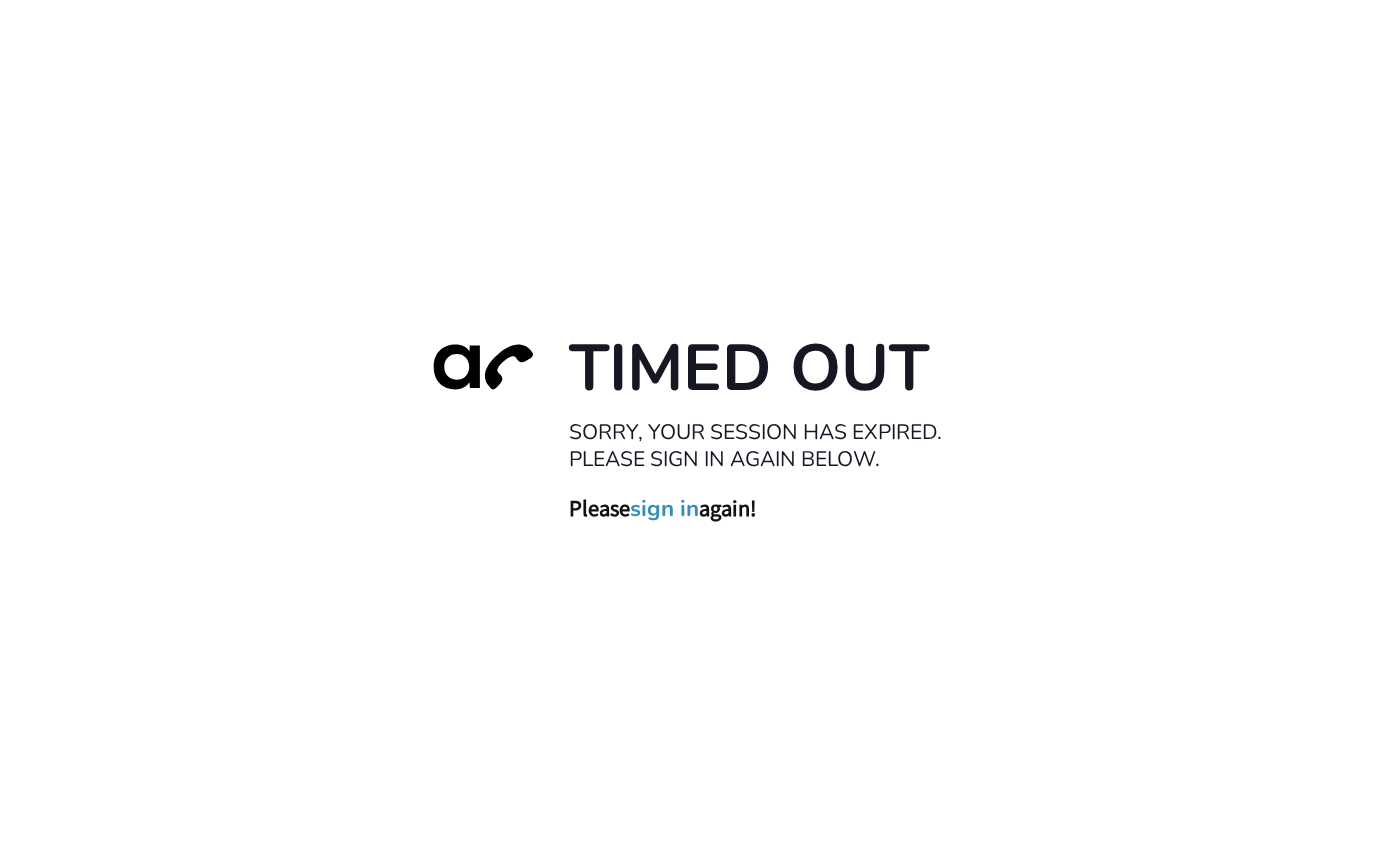 scroll, scrollTop: 0, scrollLeft: 0, axis: both 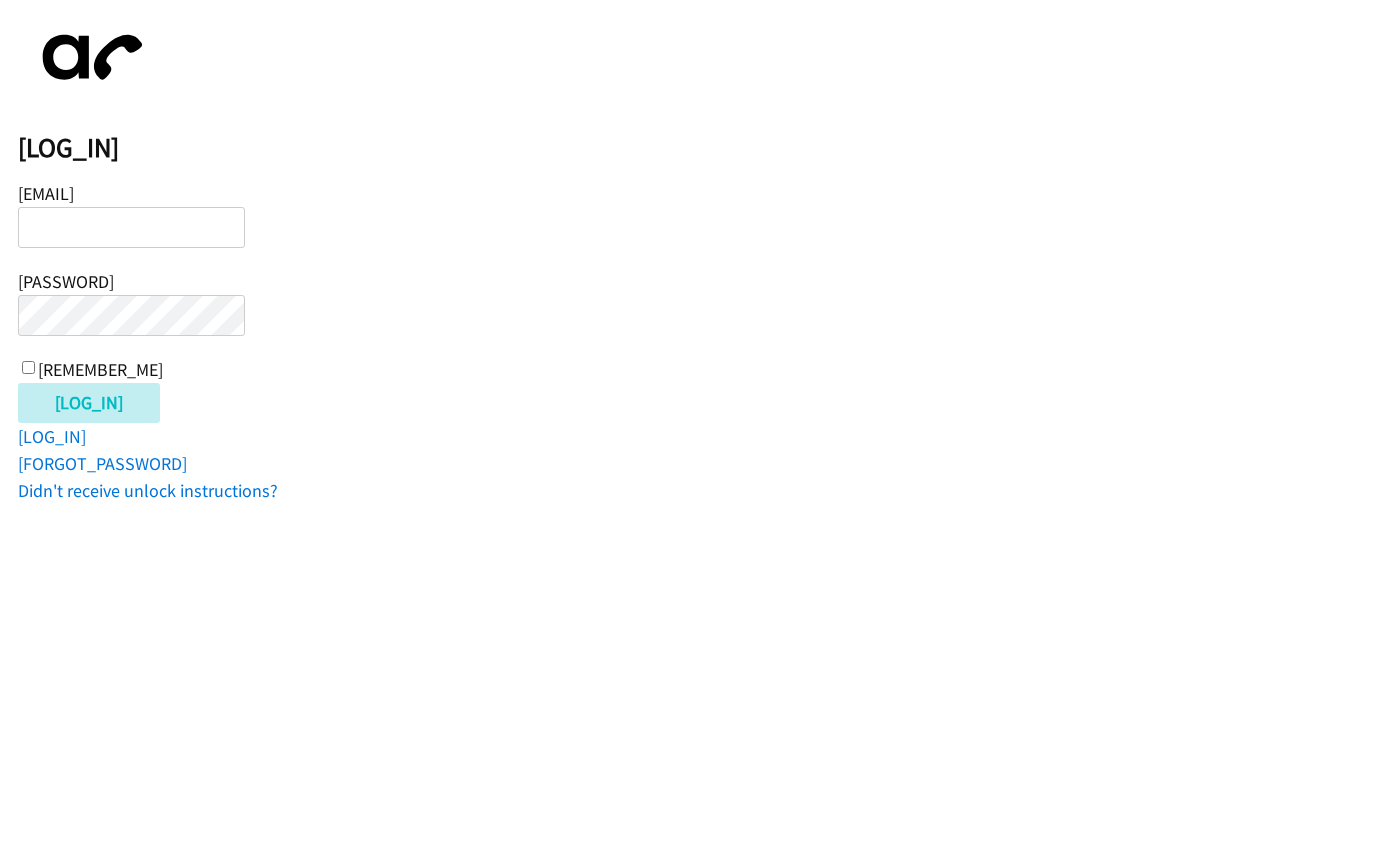 click on "Email" at bounding box center [131, 227] 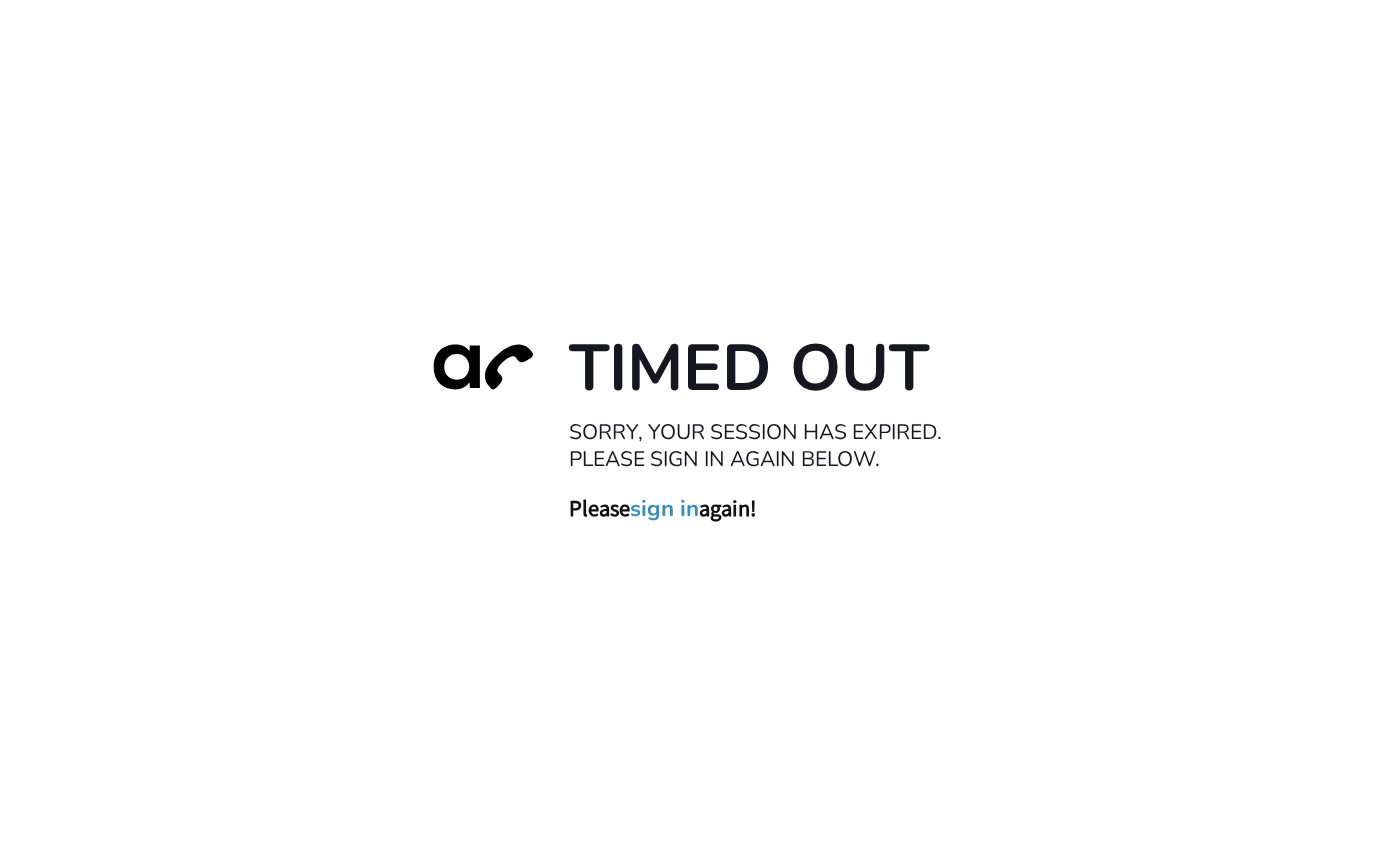 scroll, scrollTop: 0, scrollLeft: 0, axis: both 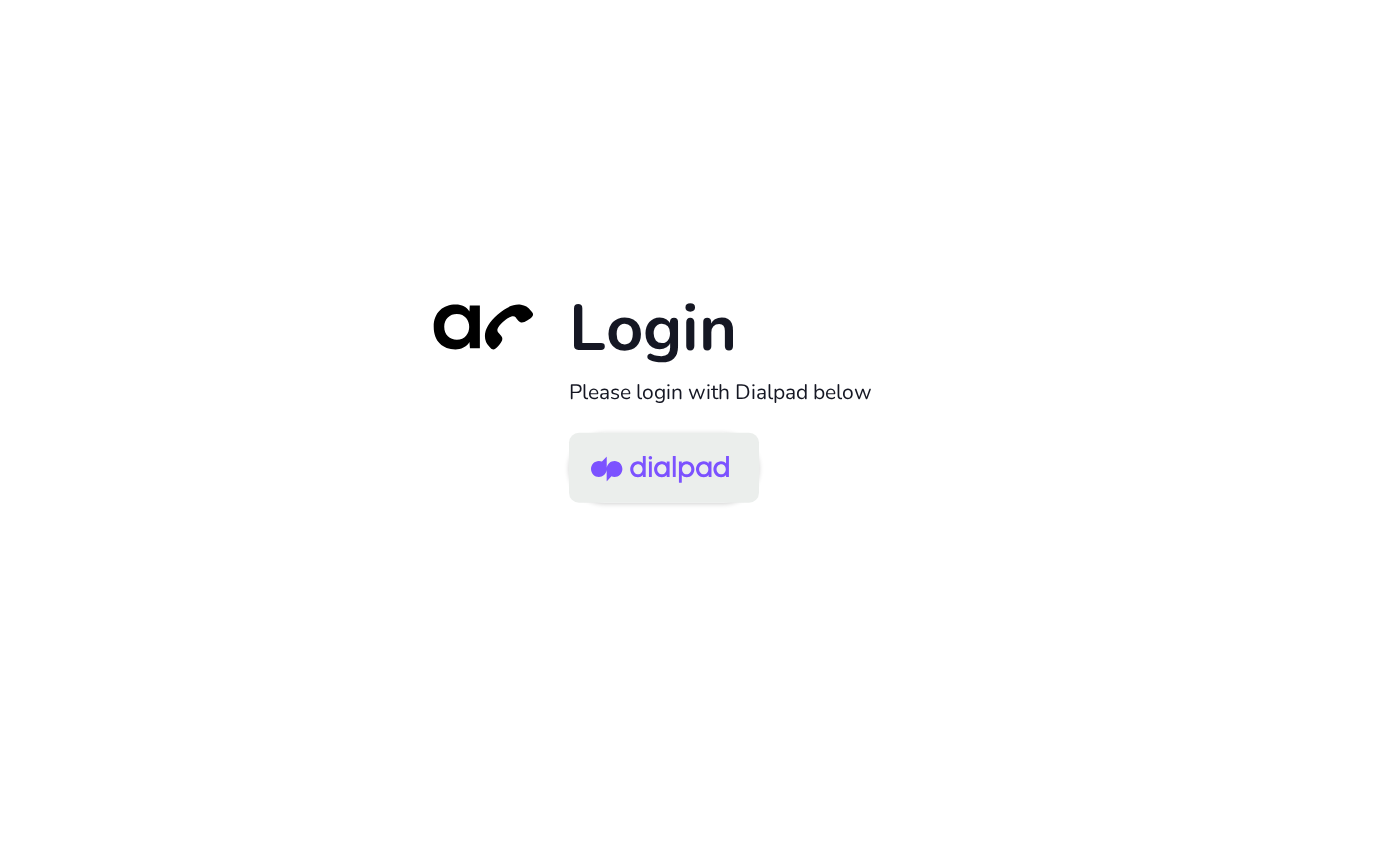 click at bounding box center [660, 469] 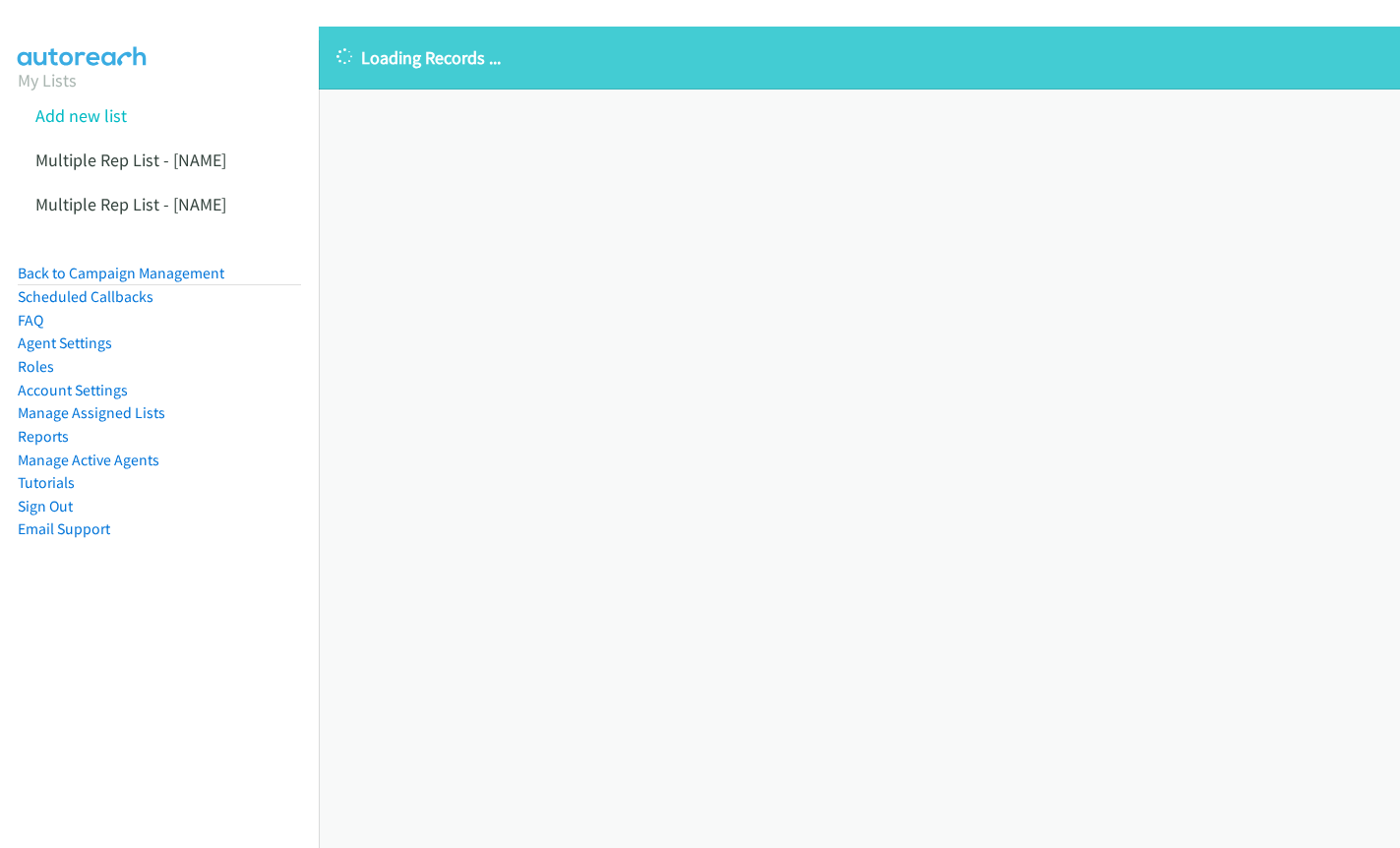 scroll, scrollTop: 0, scrollLeft: 0, axis: both 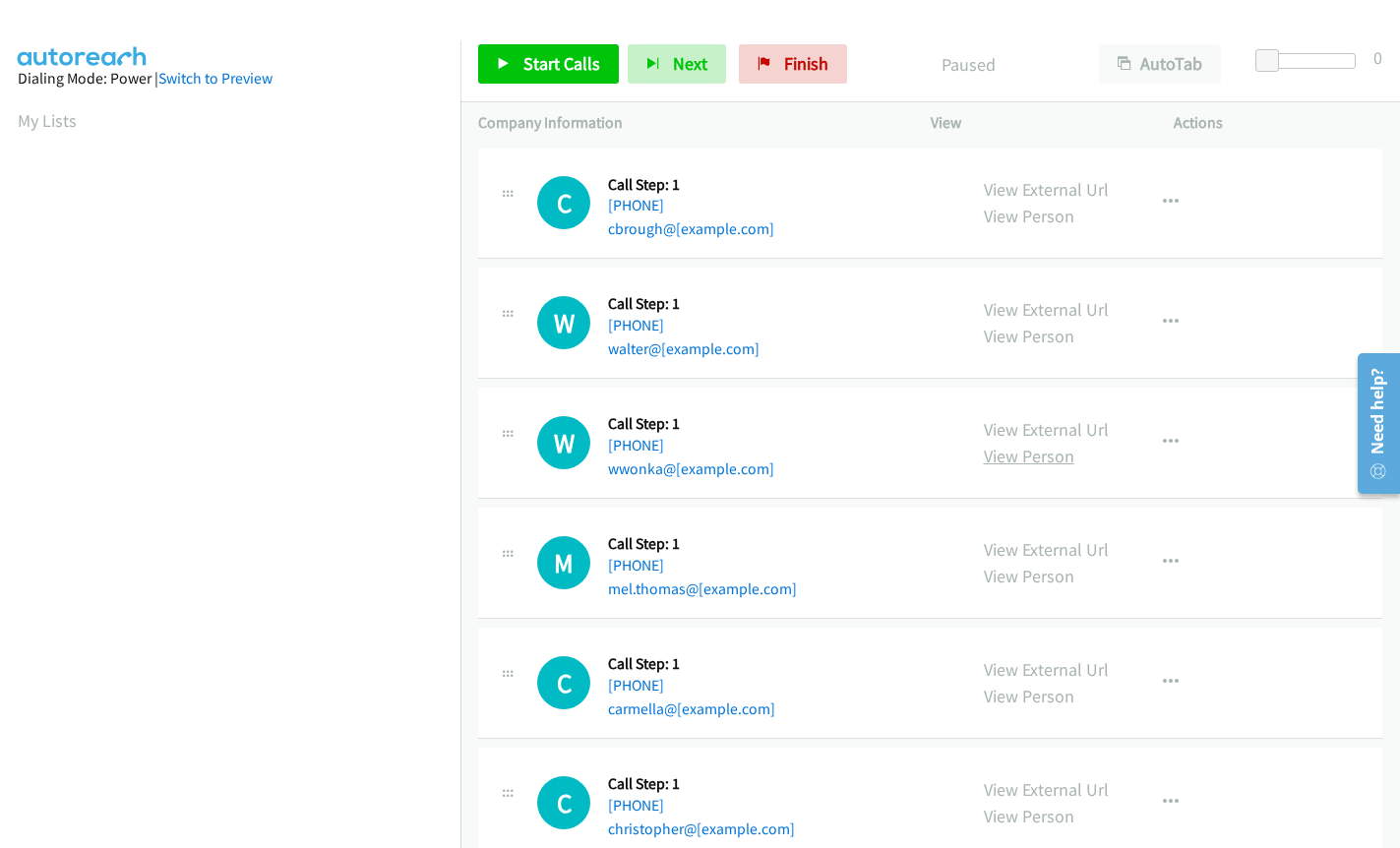 click on "View Person" at bounding box center (1029, 455) 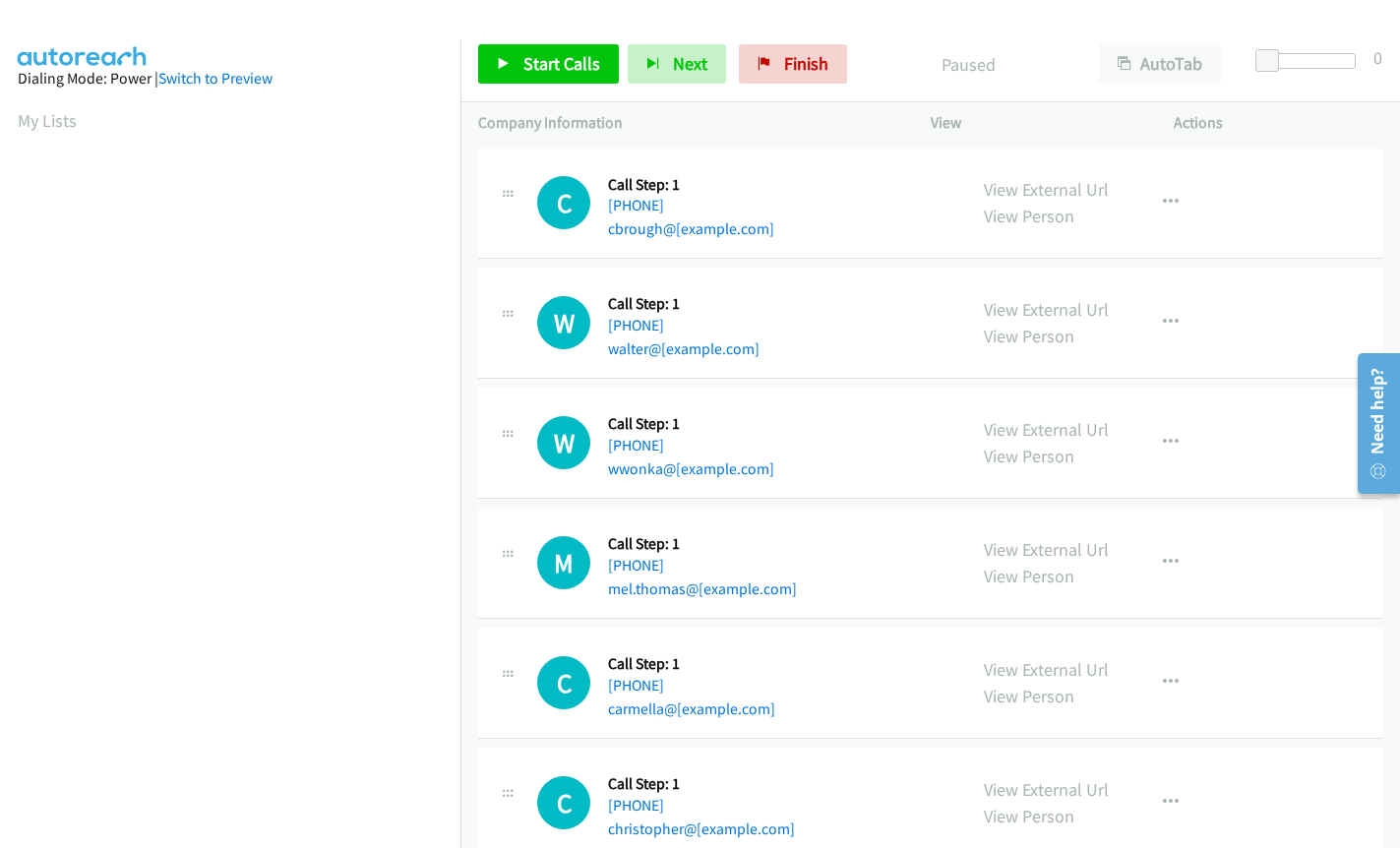 click on "Call Step: 1" at bounding box center (643, 185) 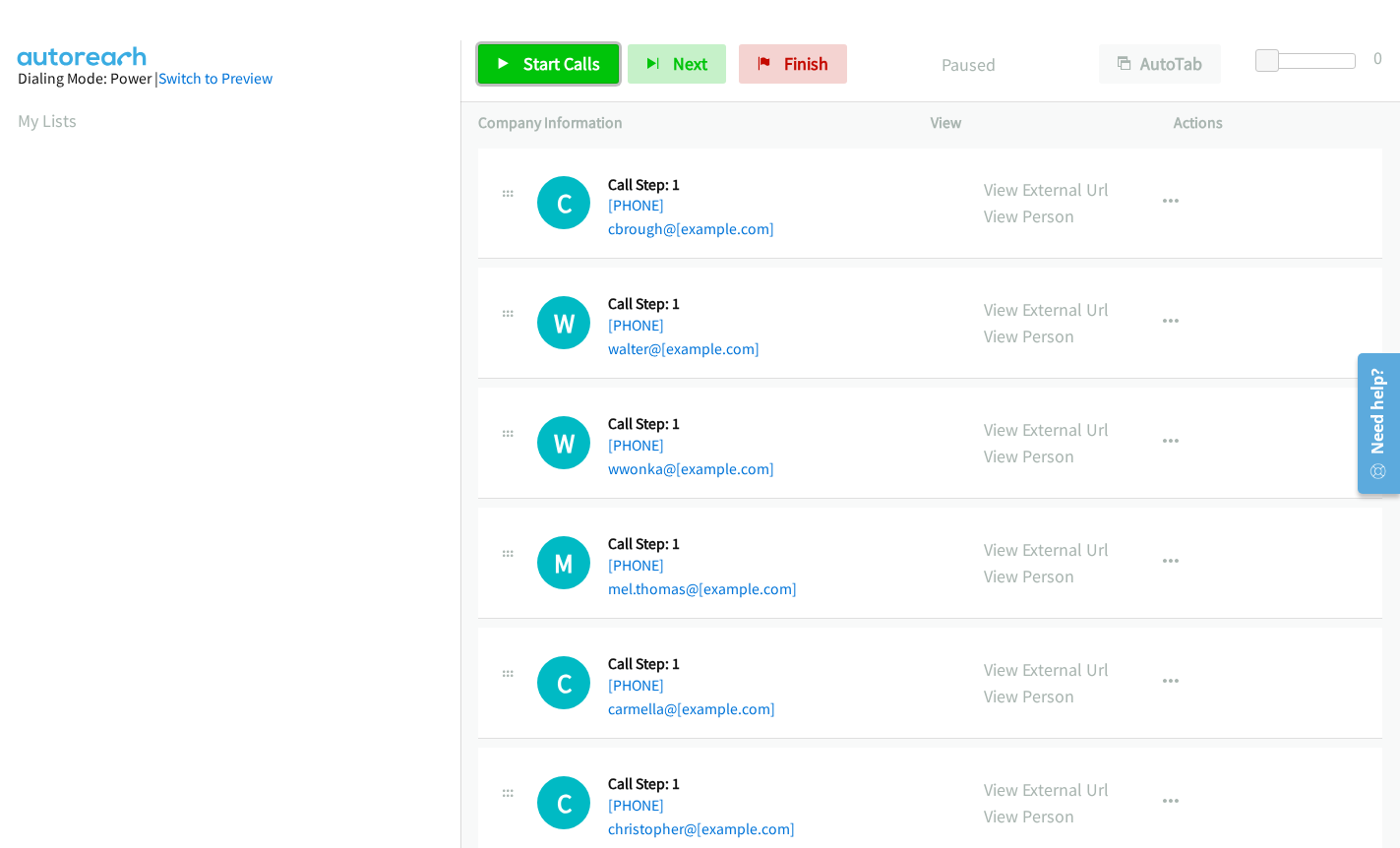 click on "Start Calls" at bounding box center (562, 63) 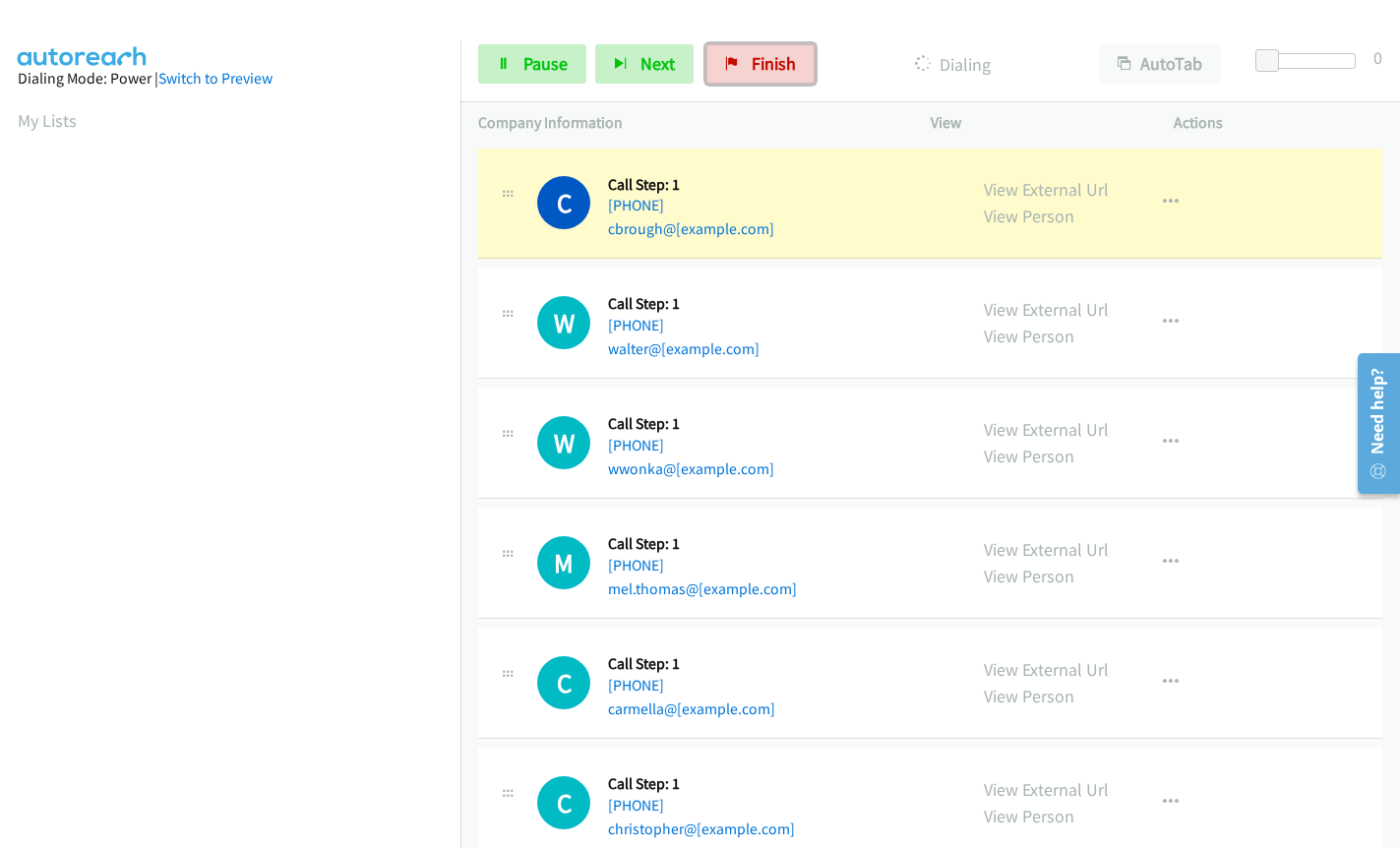 drag, startPoint x: 740, startPoint y: 65, endPoint x: 598, endPoint y: 220, distance: 210.2118 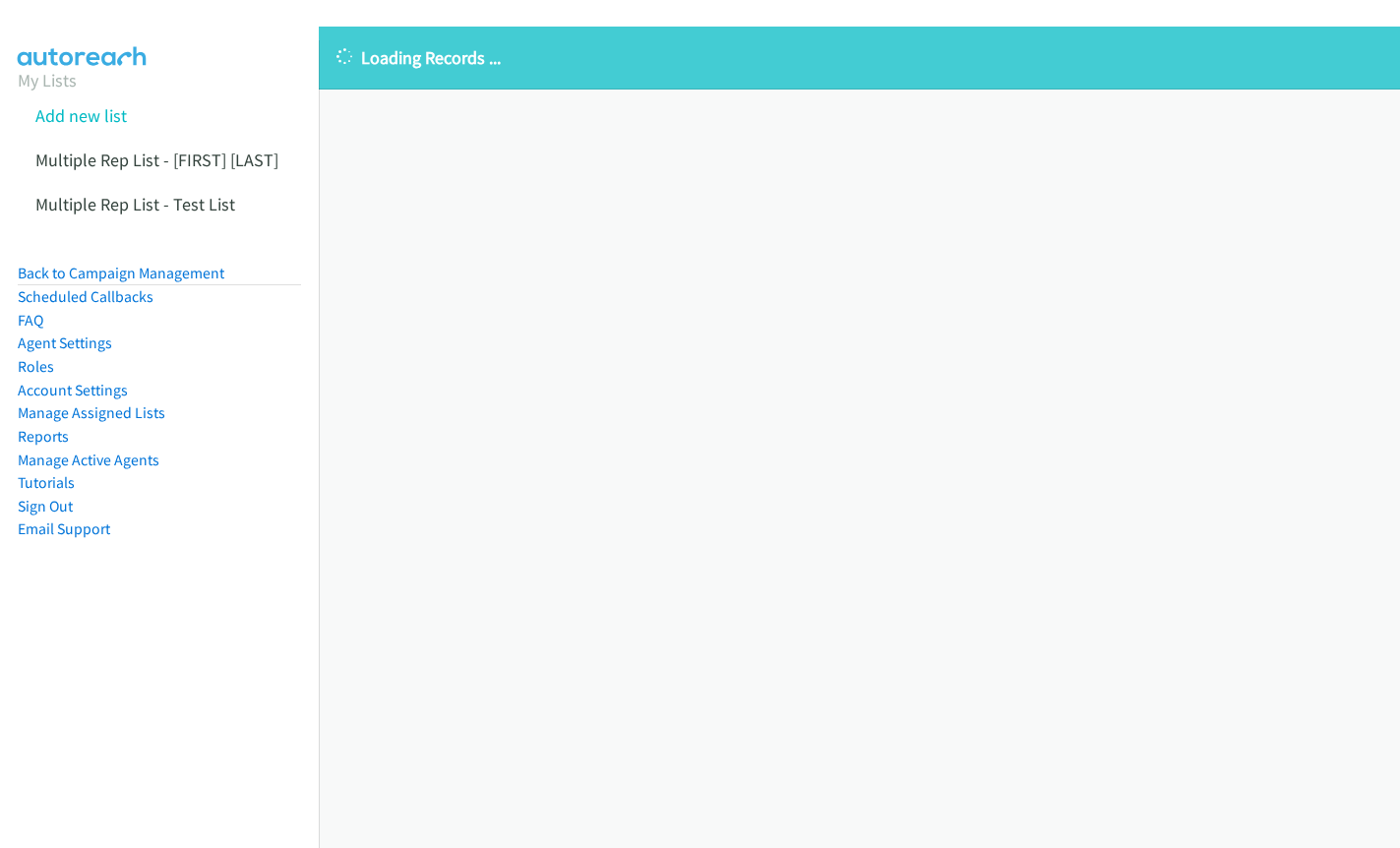 scroll, scrollTop: 0, scrollLeft: 0, axis: both 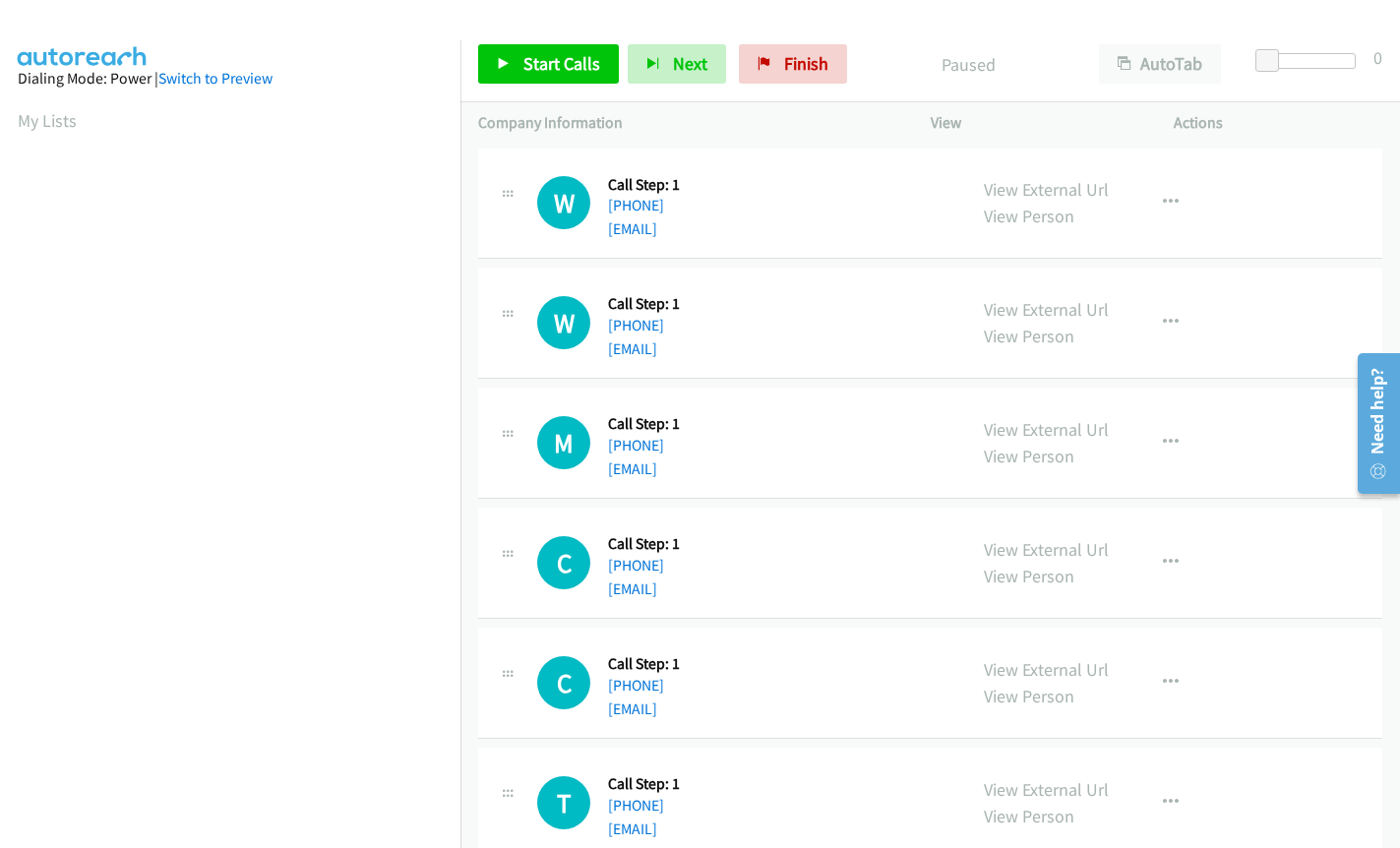 click at bounding box center (508, 197) 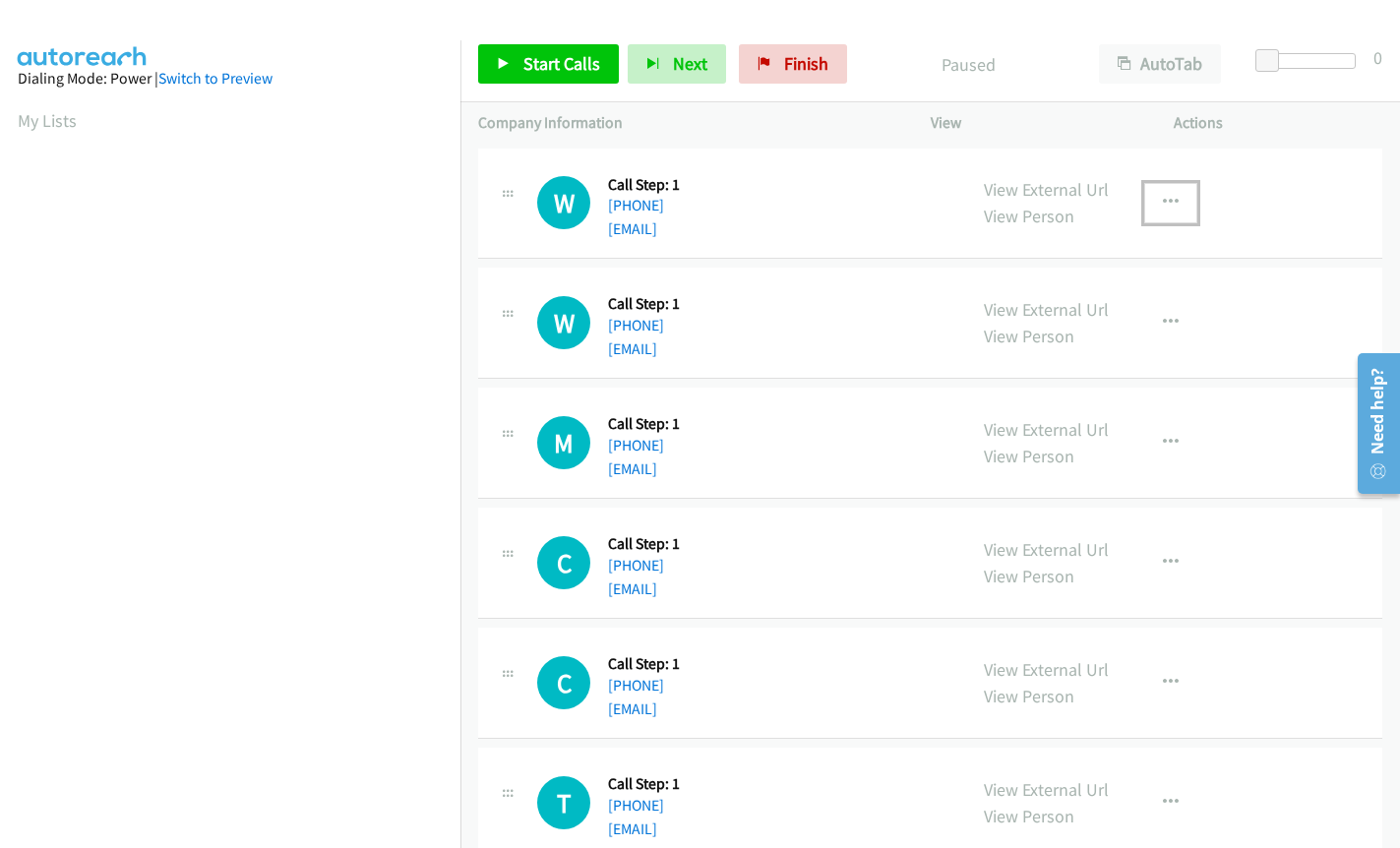 click at bounding box center (1171, 203) 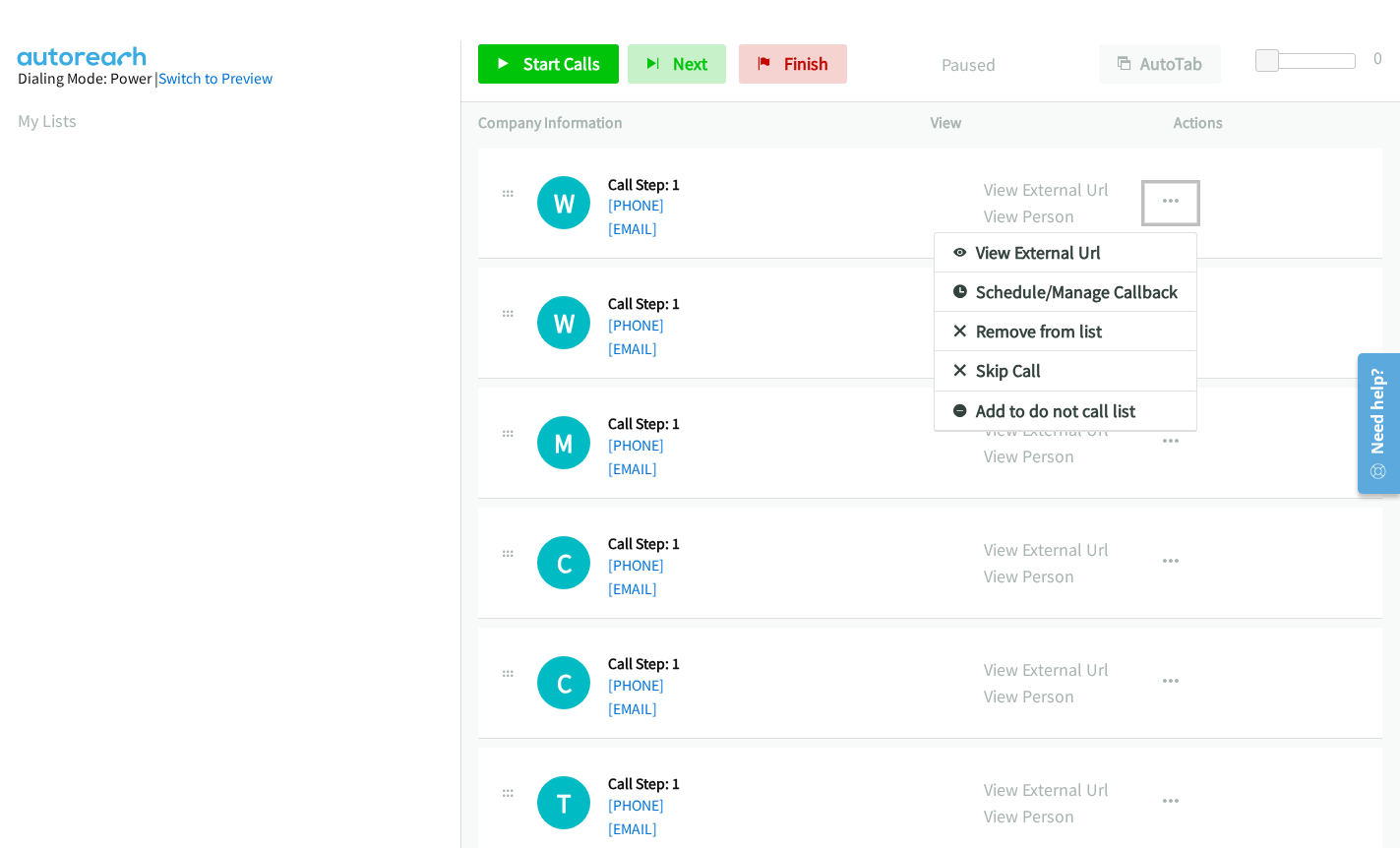 click on "Schedule/Manage Callback" at bounding box center [1065, 292] 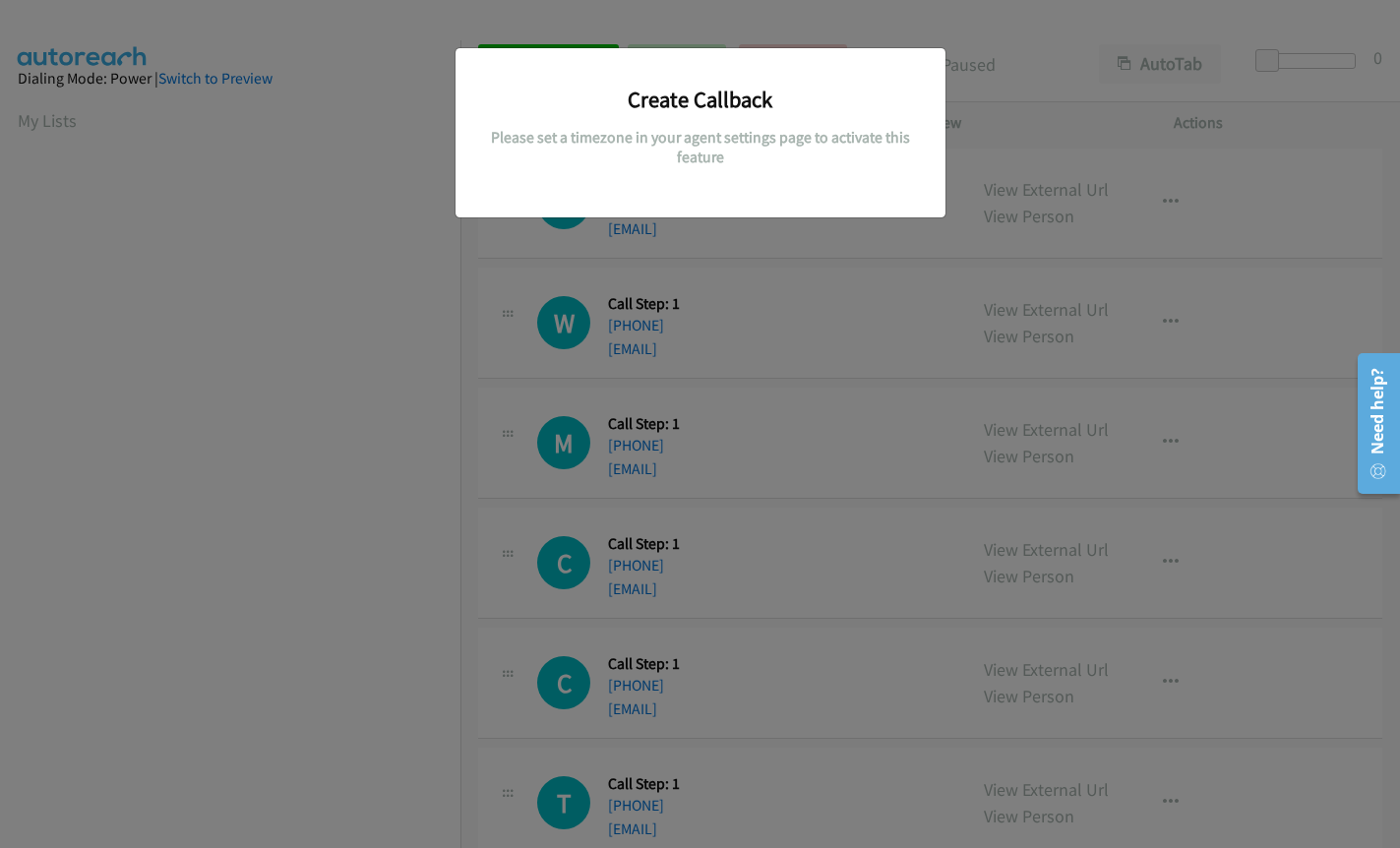 click on "Create Callback
Please set a timezone in your agent settings page to activate this feature" at bounding box center (700, 433) 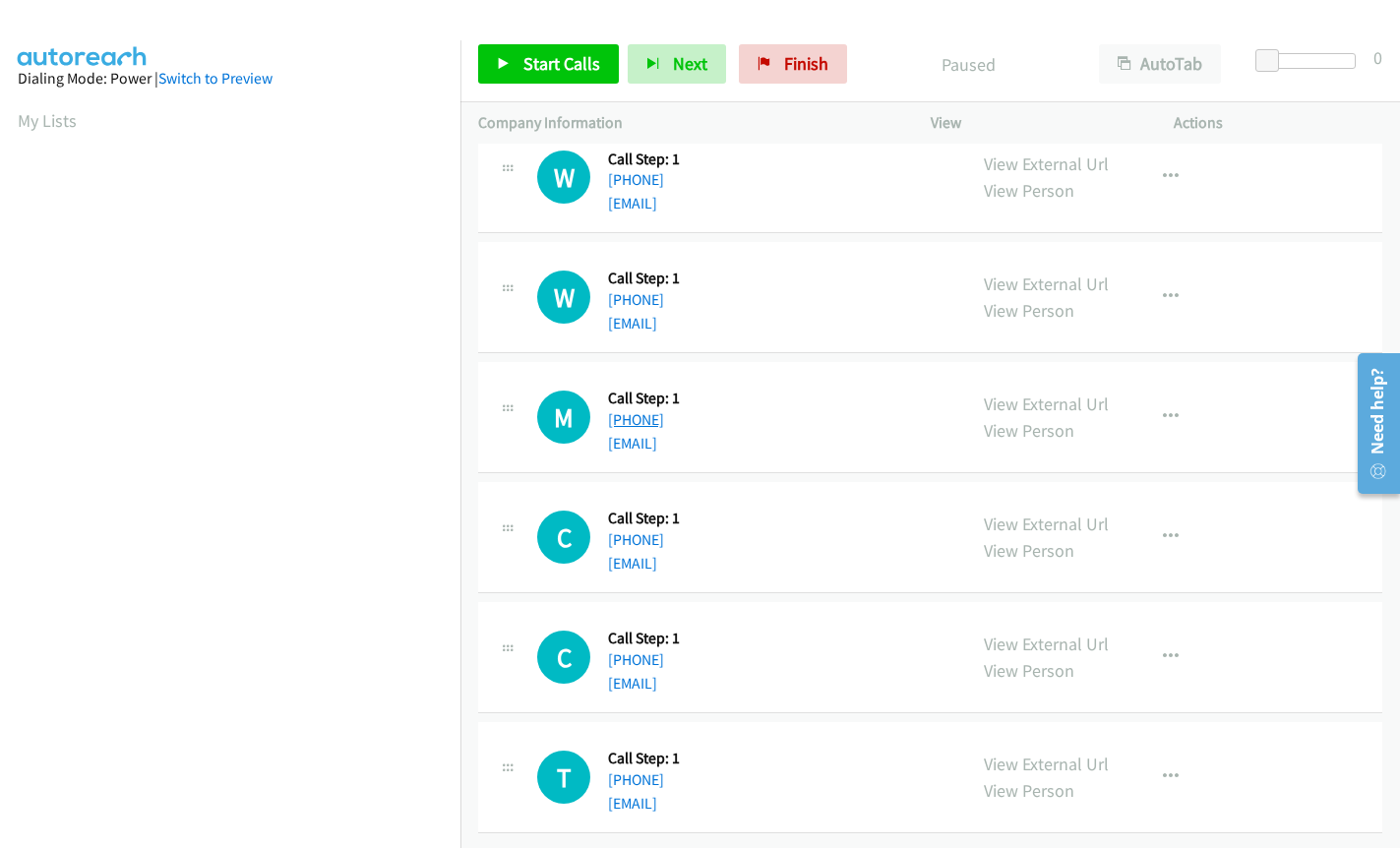 scroll, scrollTop: 0, scrollLeft: 0, axis: both 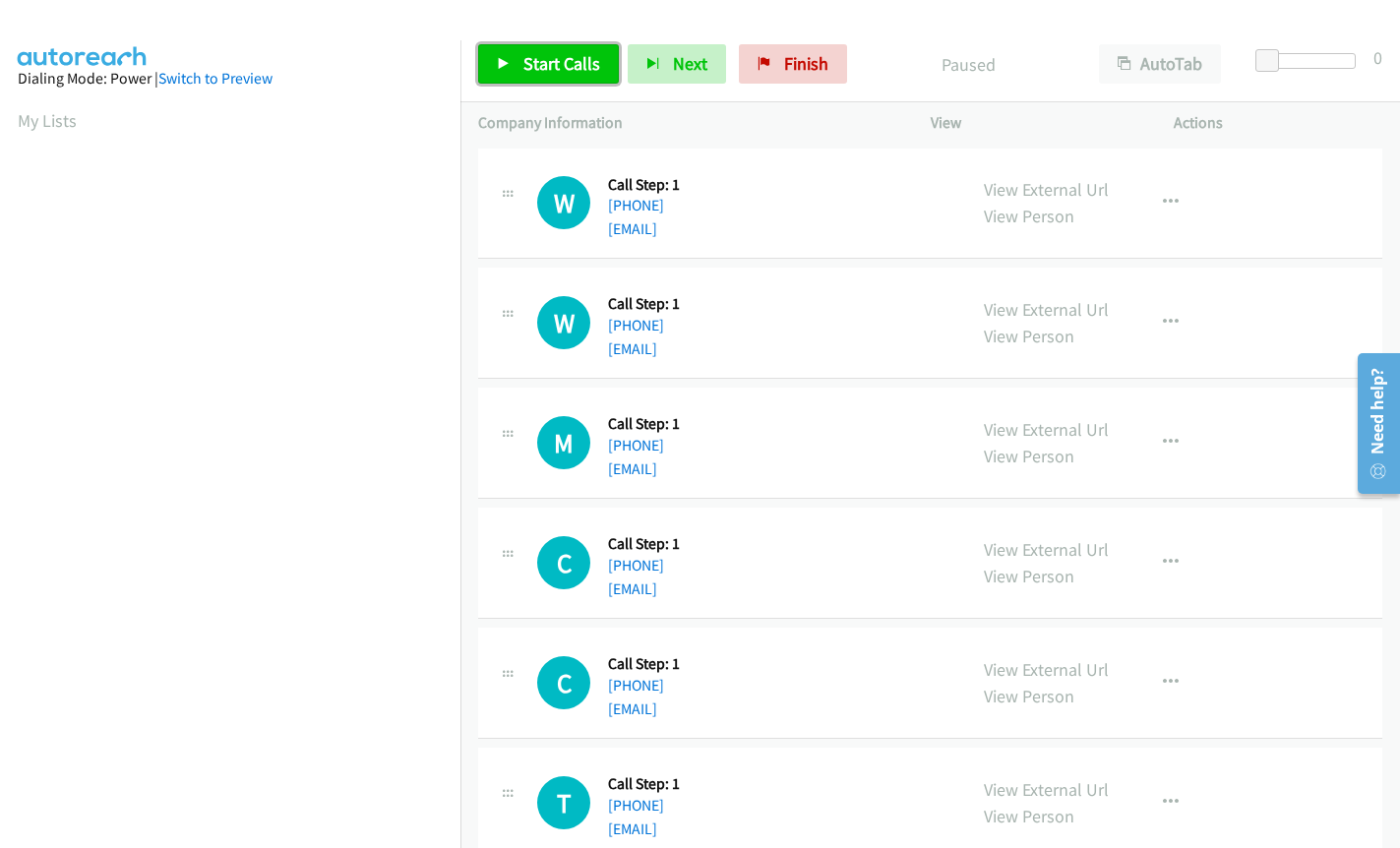click on "Start Calls" at bounding box center [562, 63] 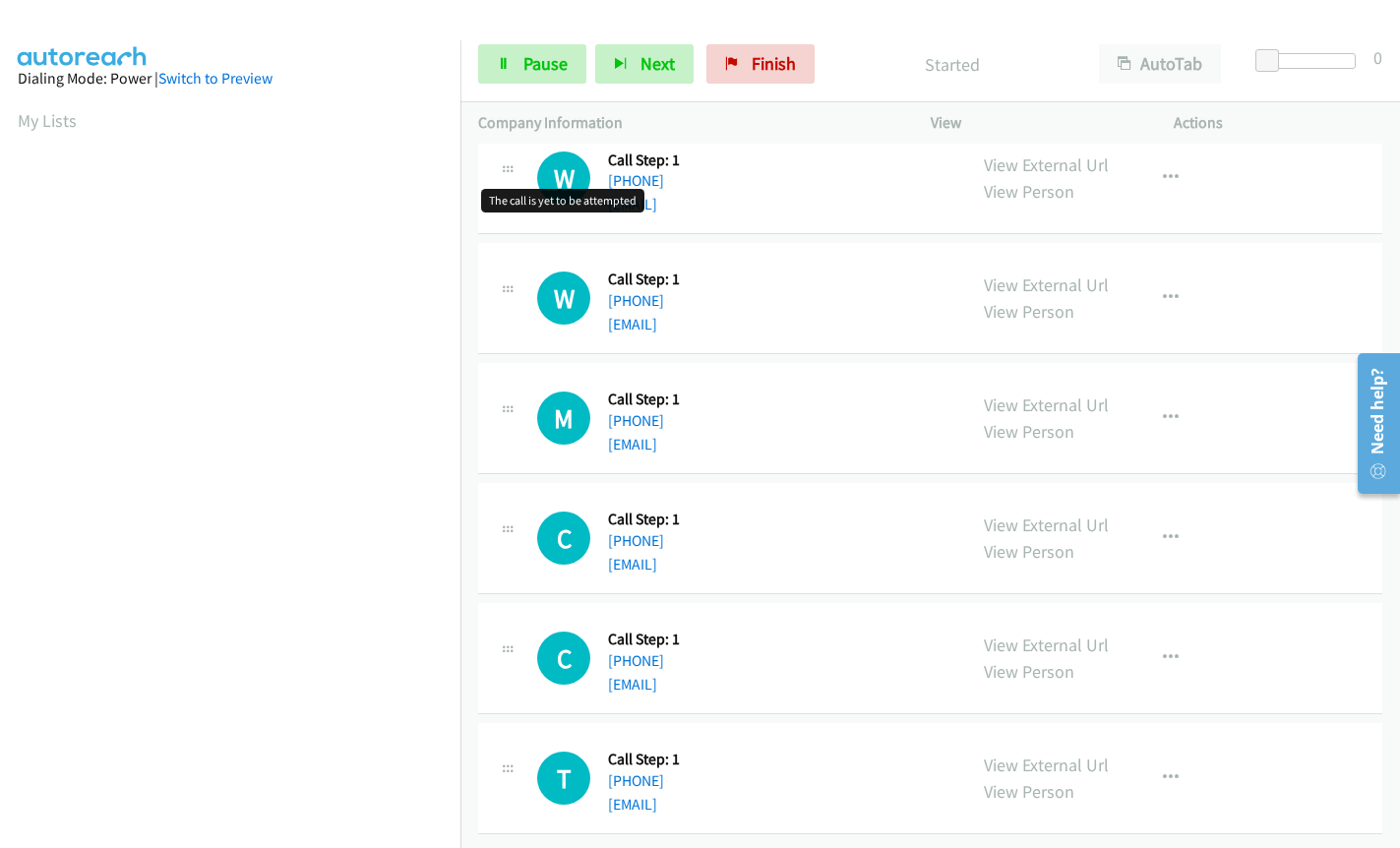 scroll, scrollTop: 39, scrollLeft: 0, axis: vertical 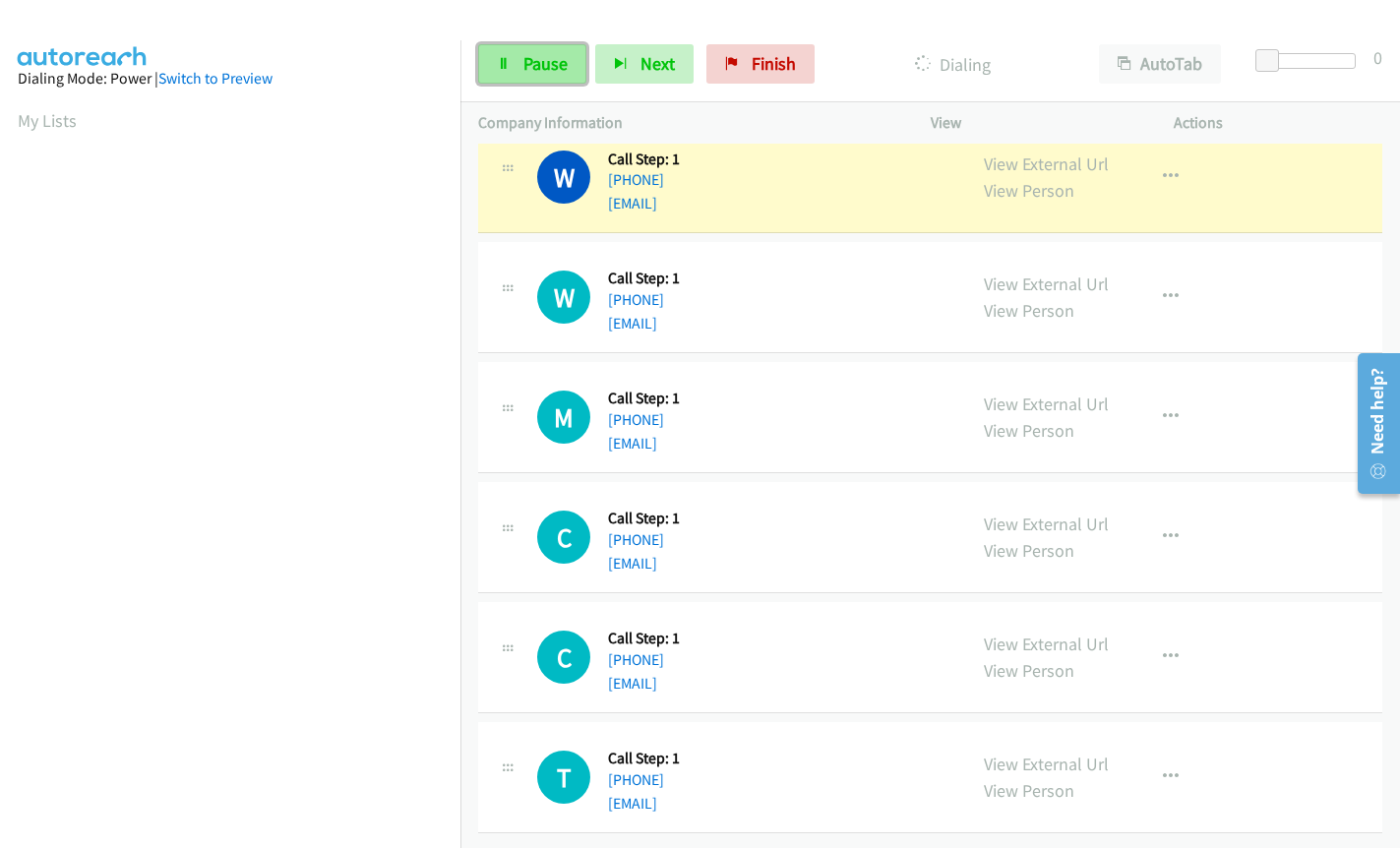 click on "Pause" at bounding box center [545, 63] 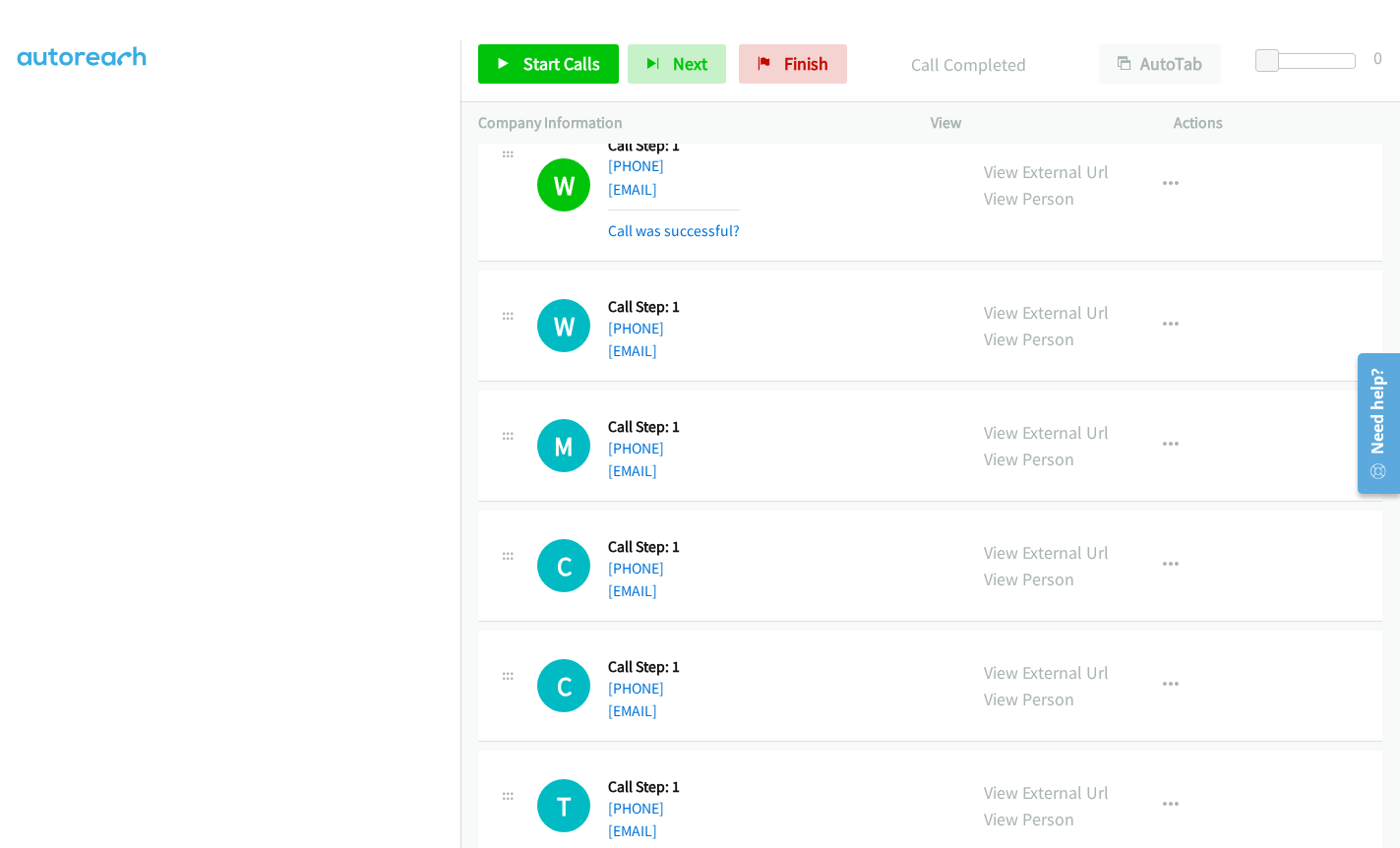 scroll, scrollTop: 0, scrollLeft: 0, axis: both 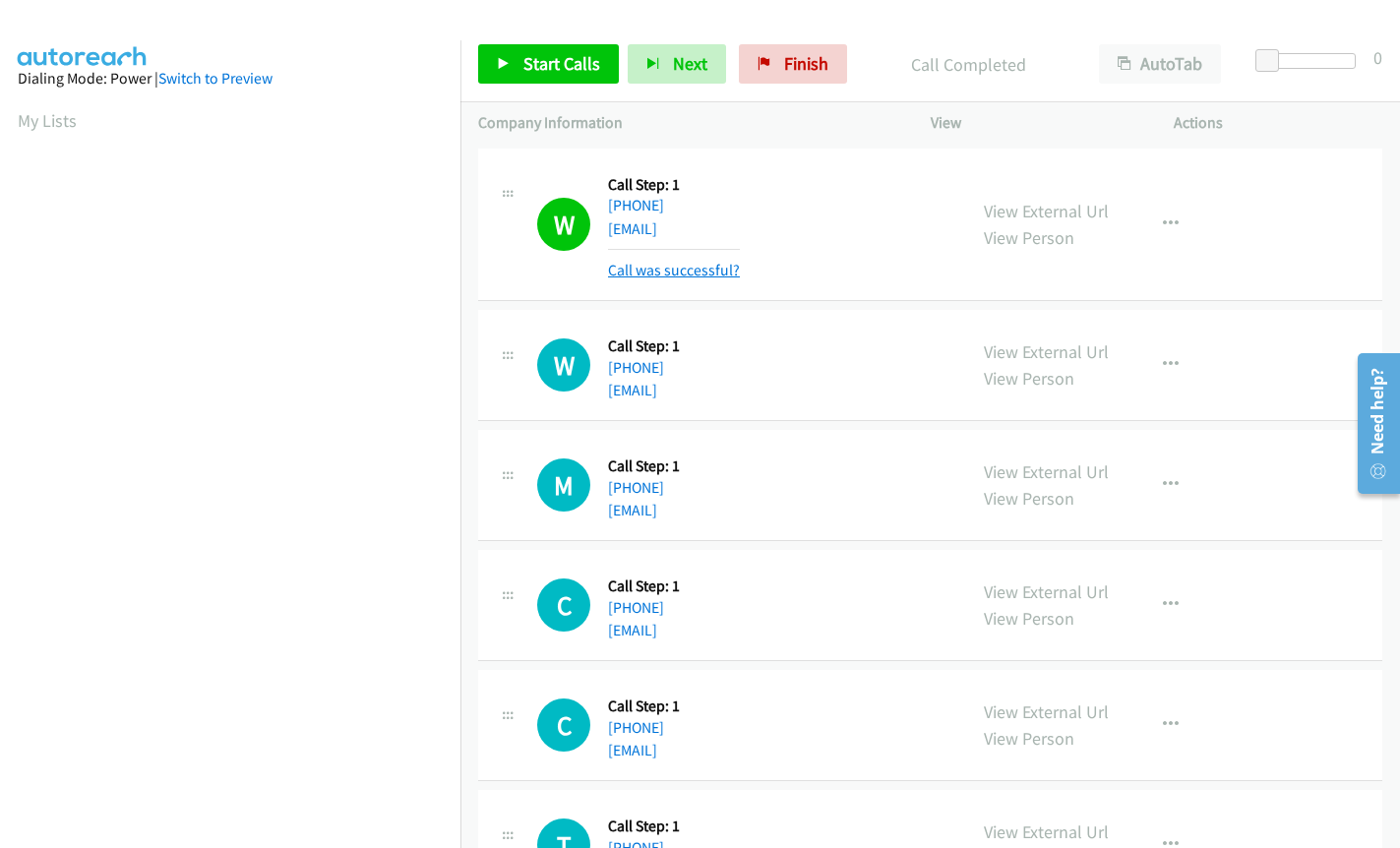 click on "Call was successful?" at bounding box center [674, 270] 